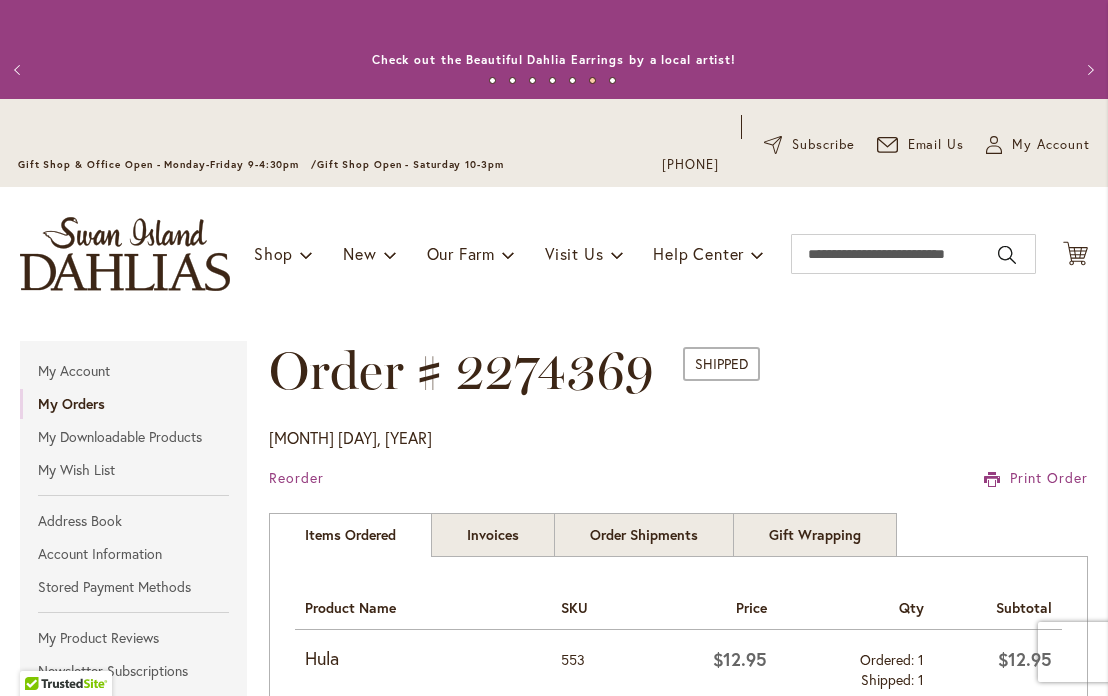 scroll, scrollTop: 0, scrollLeft: 0, axis: both 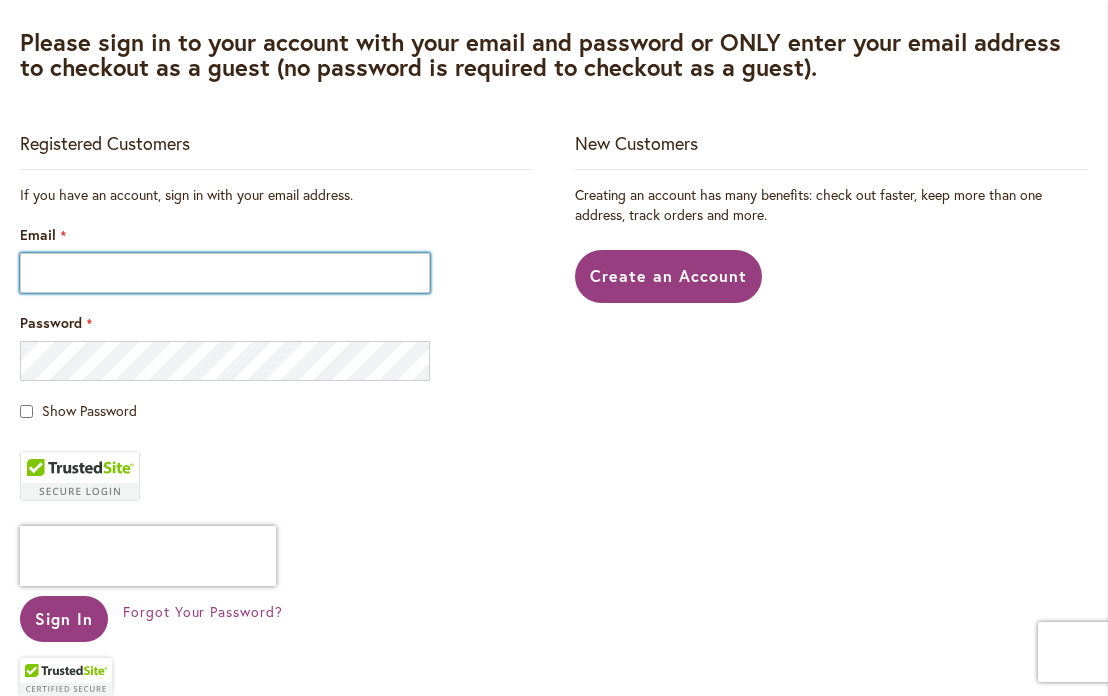 click on "Email" at bounding box center (225, 273) 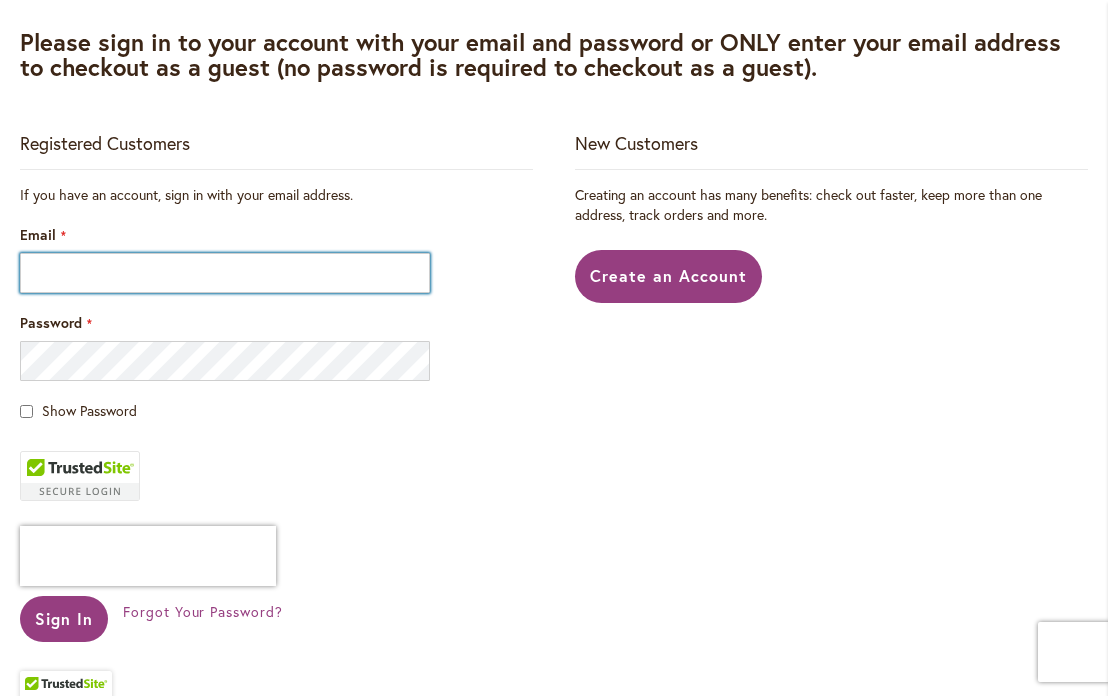 type on "**********" 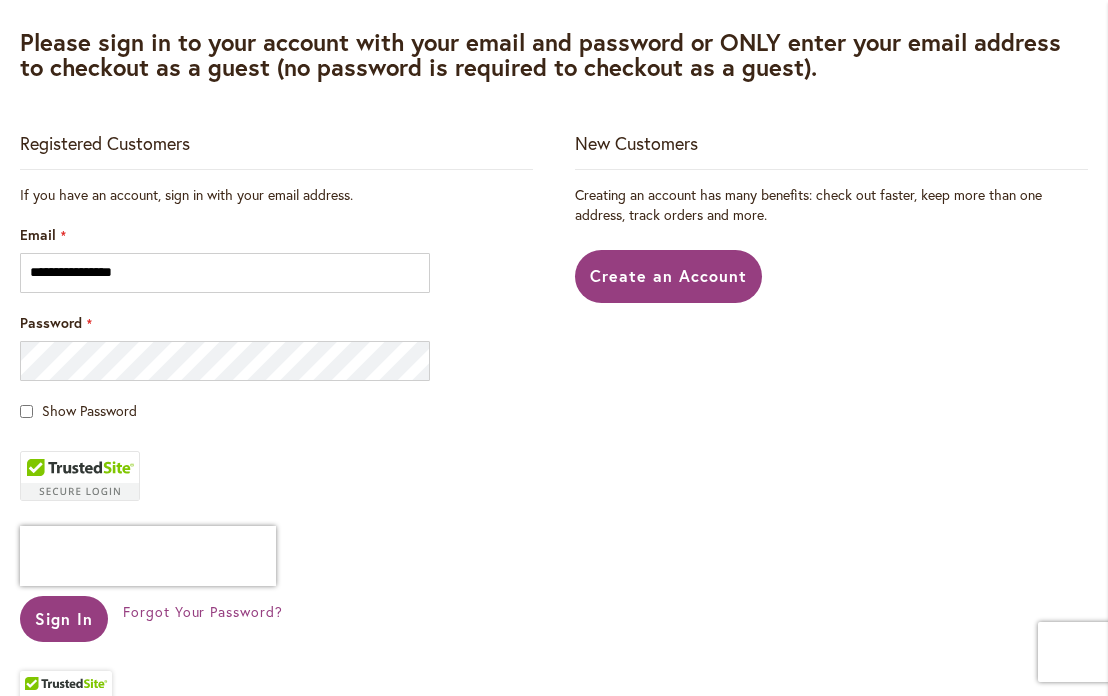 click on "Show Password" at bounding box center (89, 410) 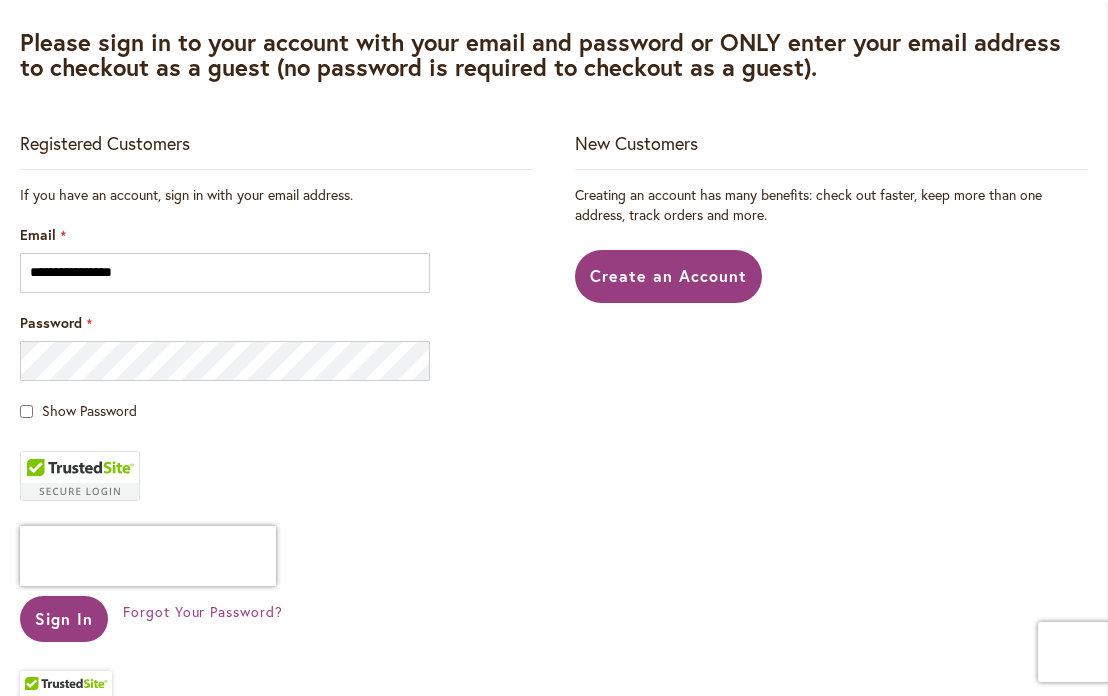 click on "Show Password" at bounding box center (89, 410) 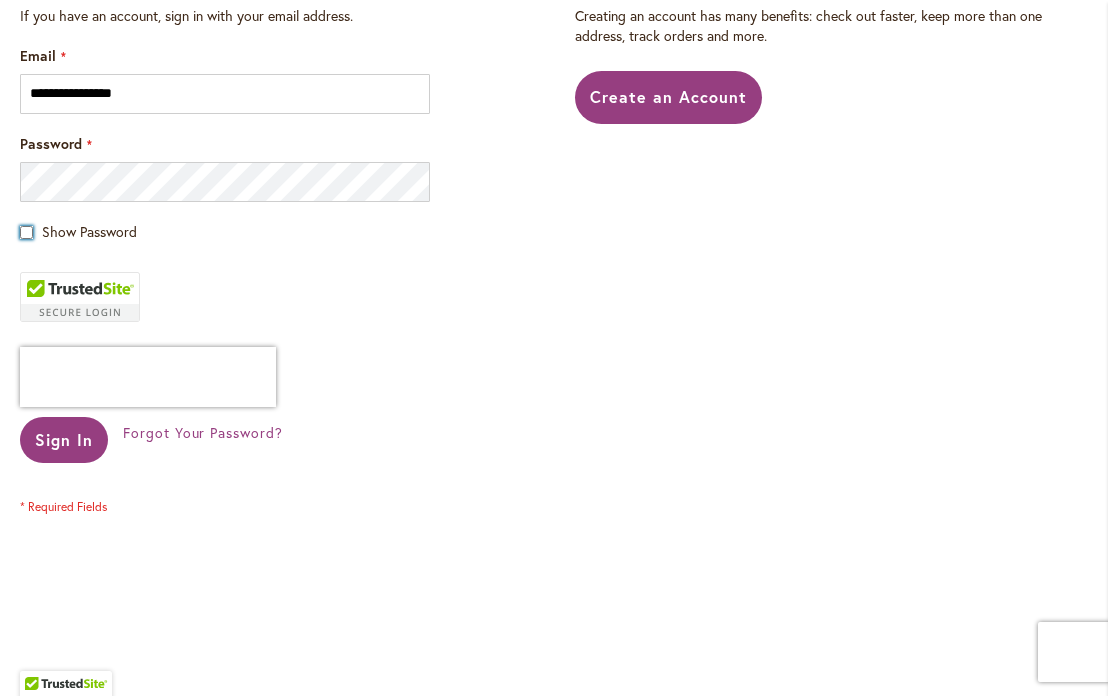 scroll, scrollTop: 623, scrollLeft: 0, axis: vertical 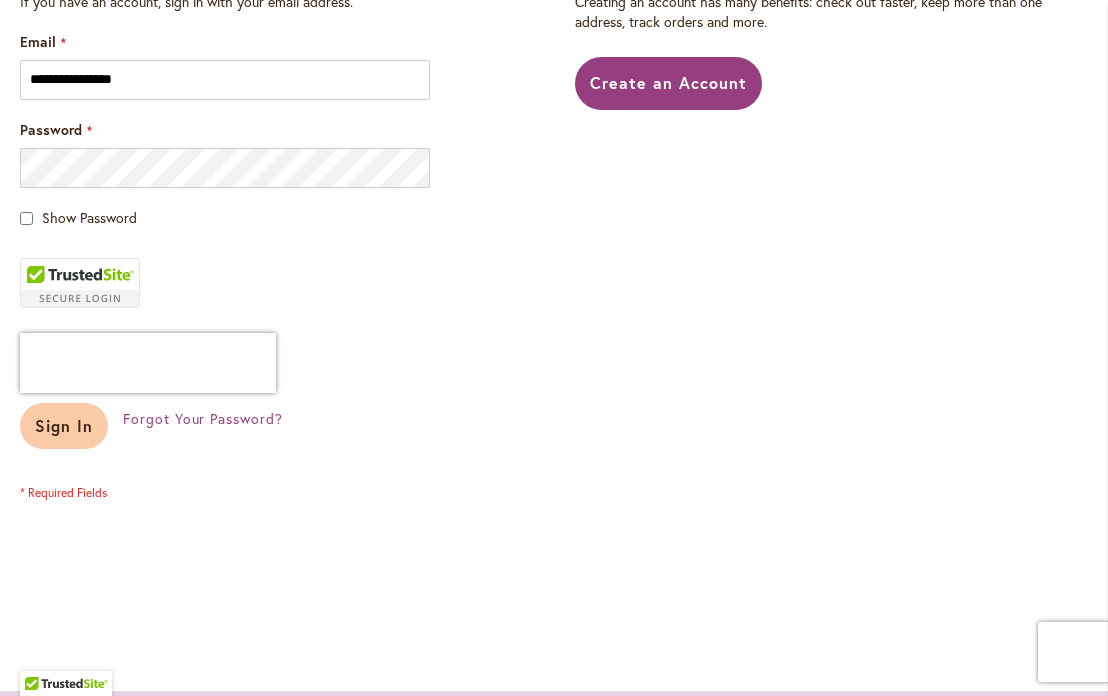 click on "Sign In" at bounding box center (64, 425) 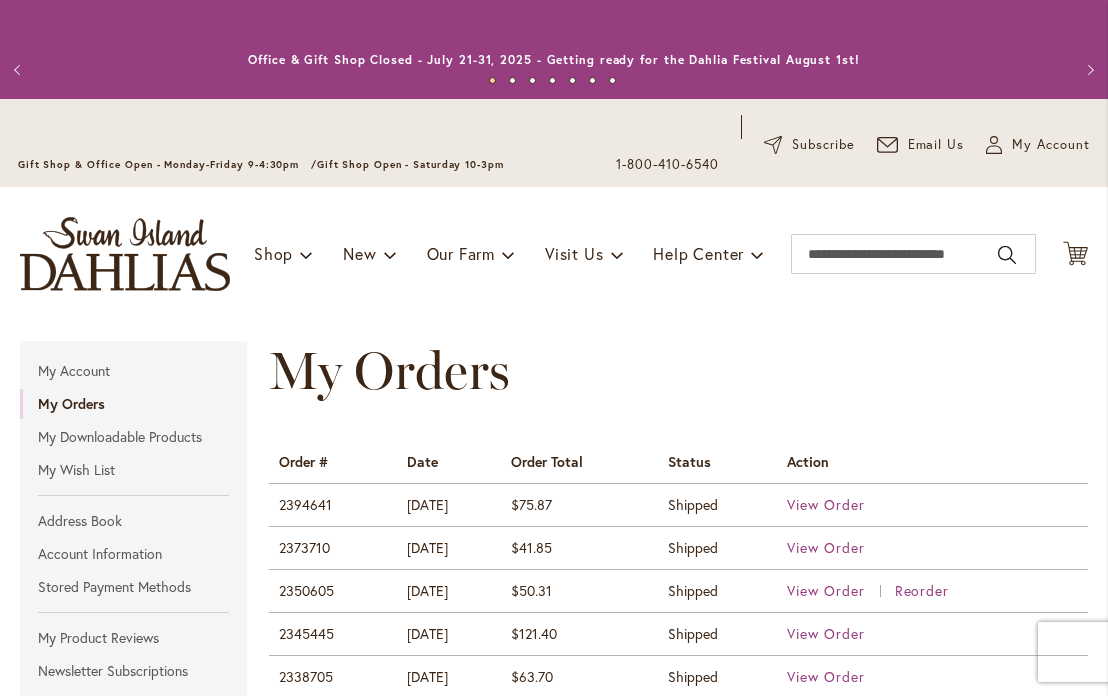 scroll, scrollTop: 0, scrollLeft: 0, axis: both 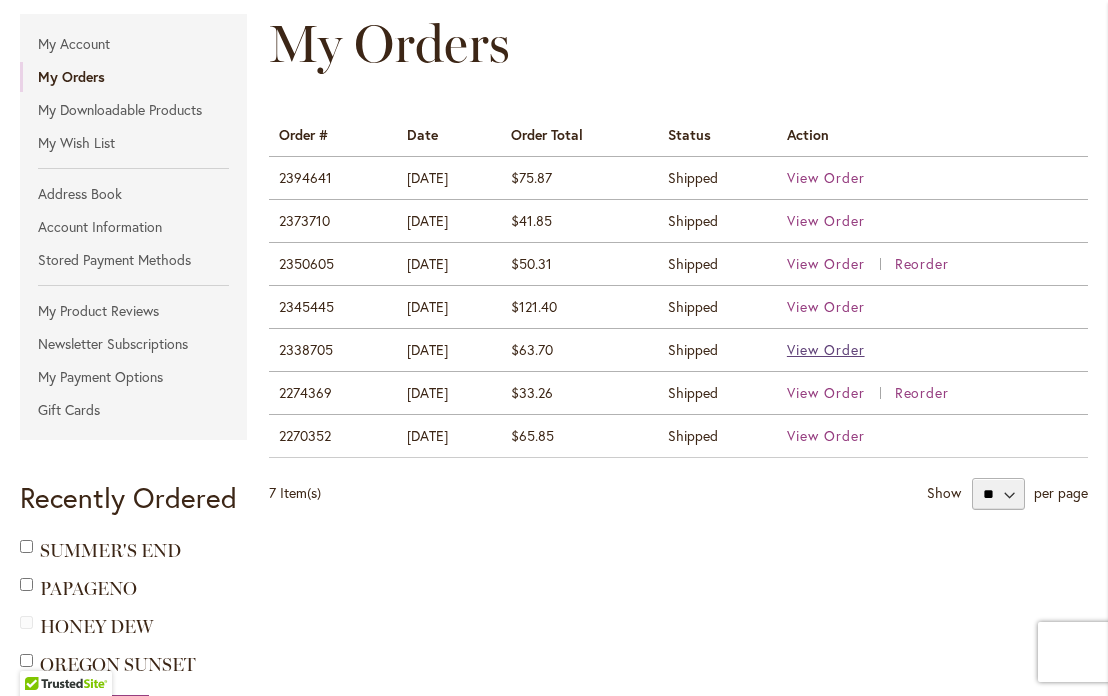 click on "View Order" at bounding box center [826, 349] 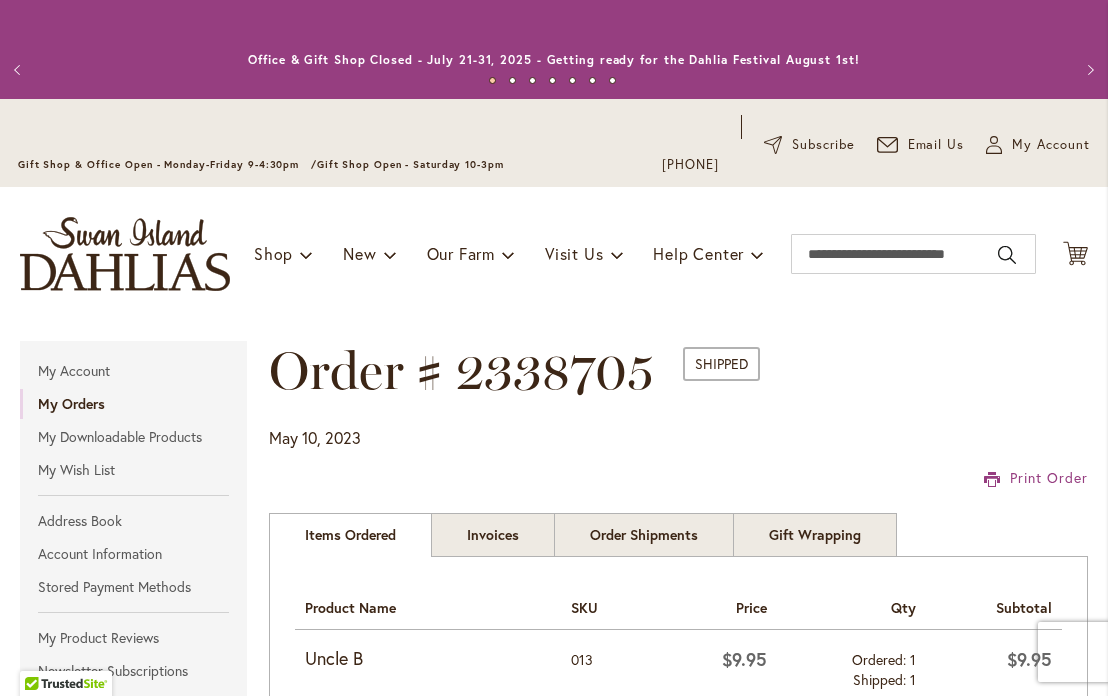 scroll, scrollTop: 0, scrollLeft: 0, axis: both 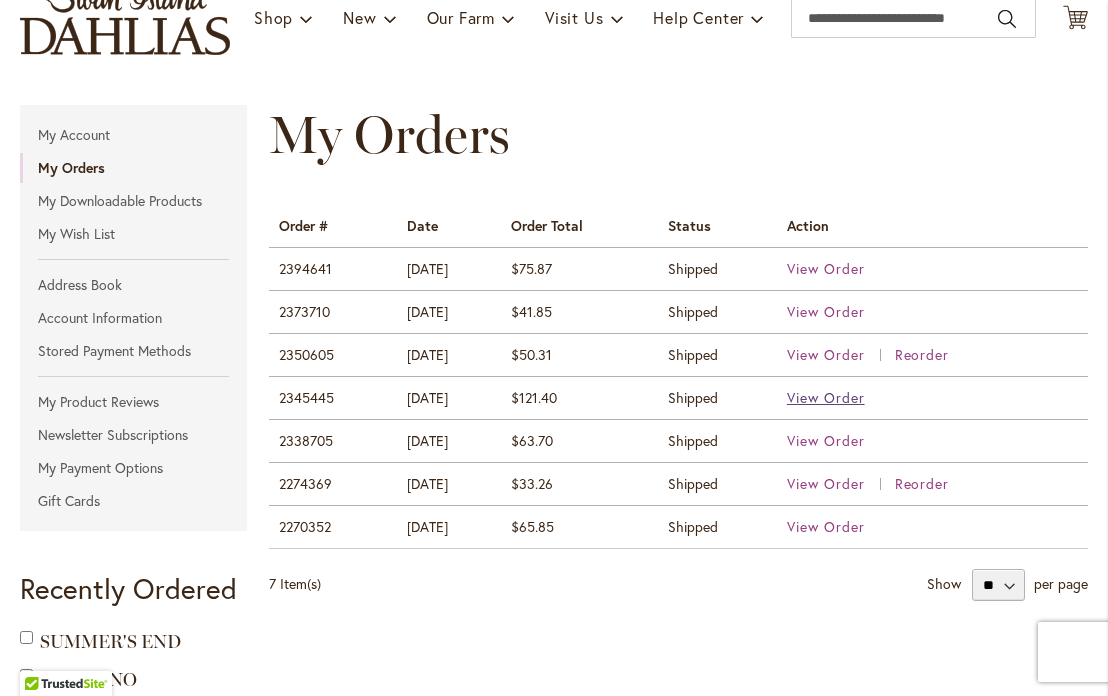 click on "View Order" at bounding box center [826, 397] 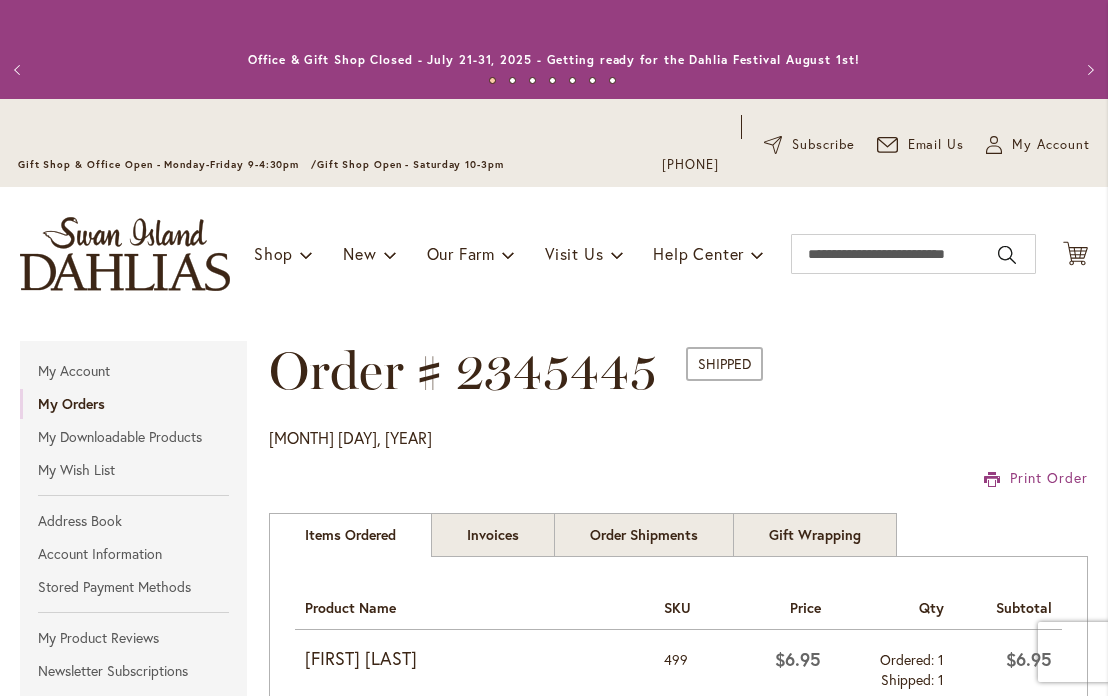 scroll, scrollTop: 0, scrollLeft: 0, axis: both 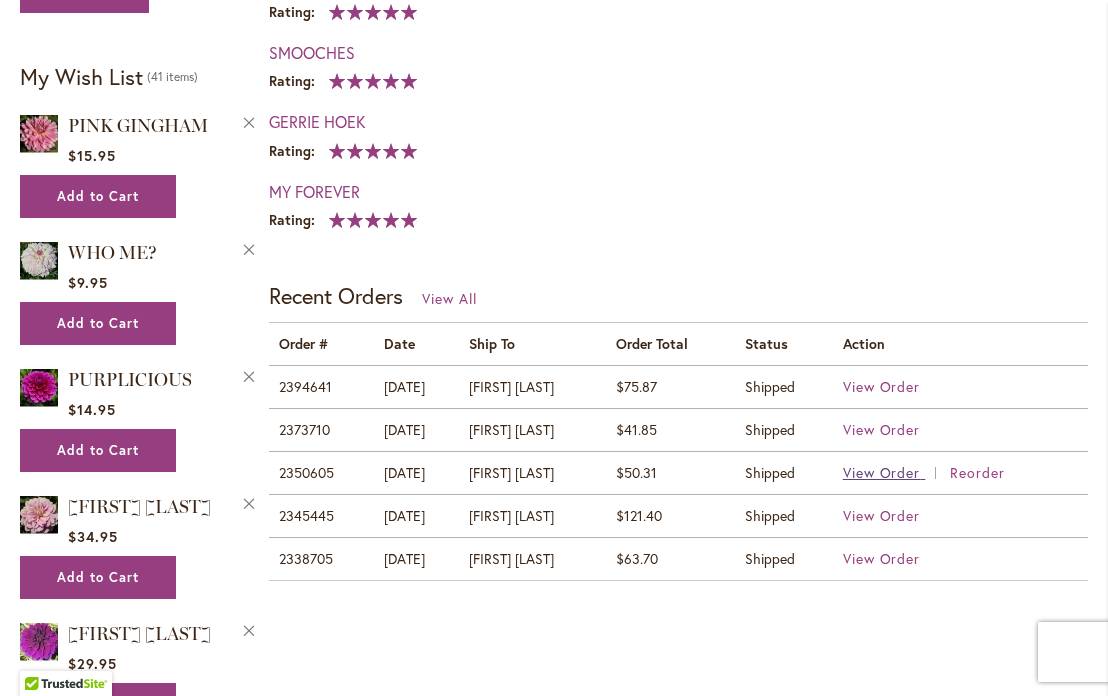 click on "View Order" at bounding box center [882, 472] 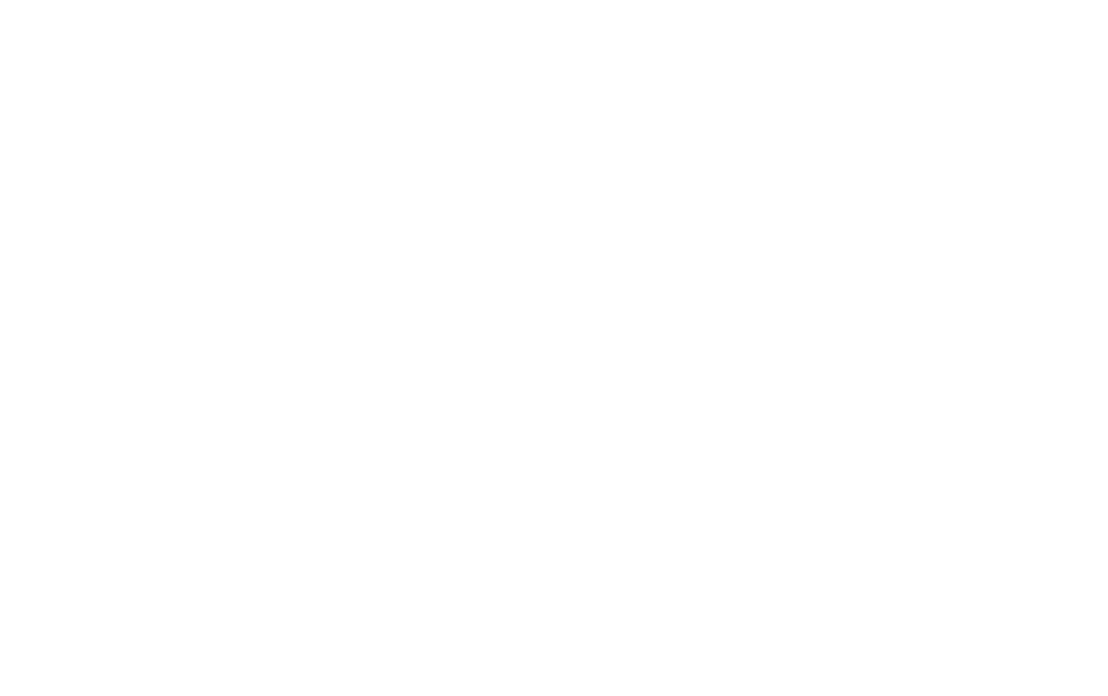 scroll, scrollTop: 0, scrollLeft: 0, axis: both 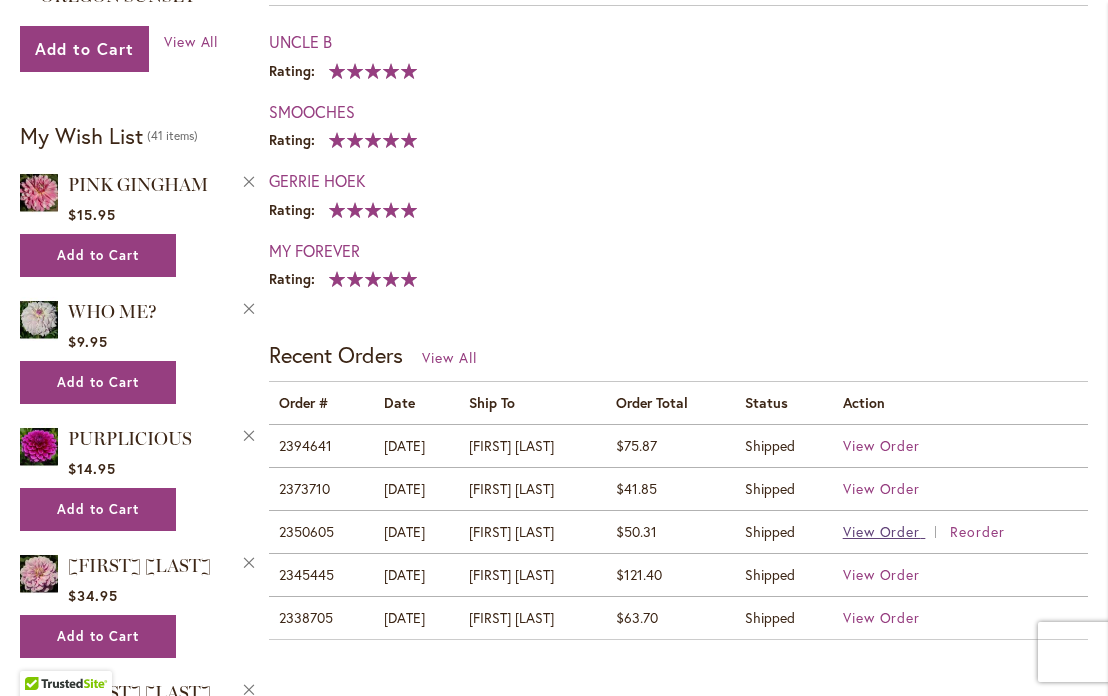 click on "View Order" at bounding box center [882, 531] 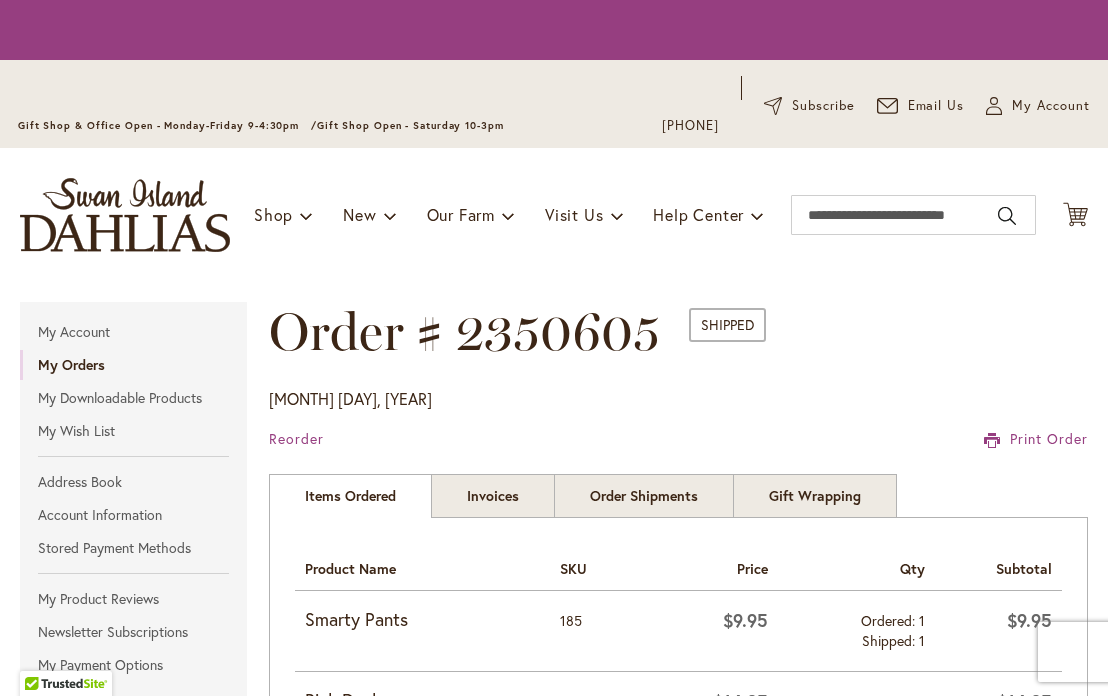 scroll, scrollTop: 0, scrollLeft: 0, axis: both 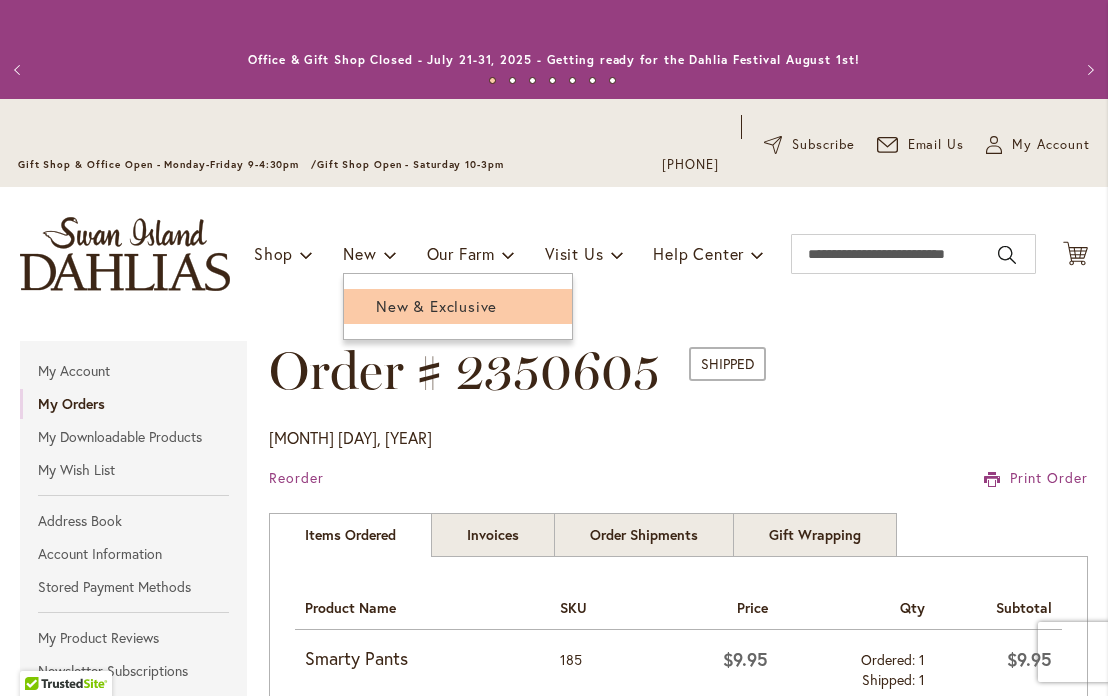 click on "New & Exclusive" at bounding box center [436, 306] 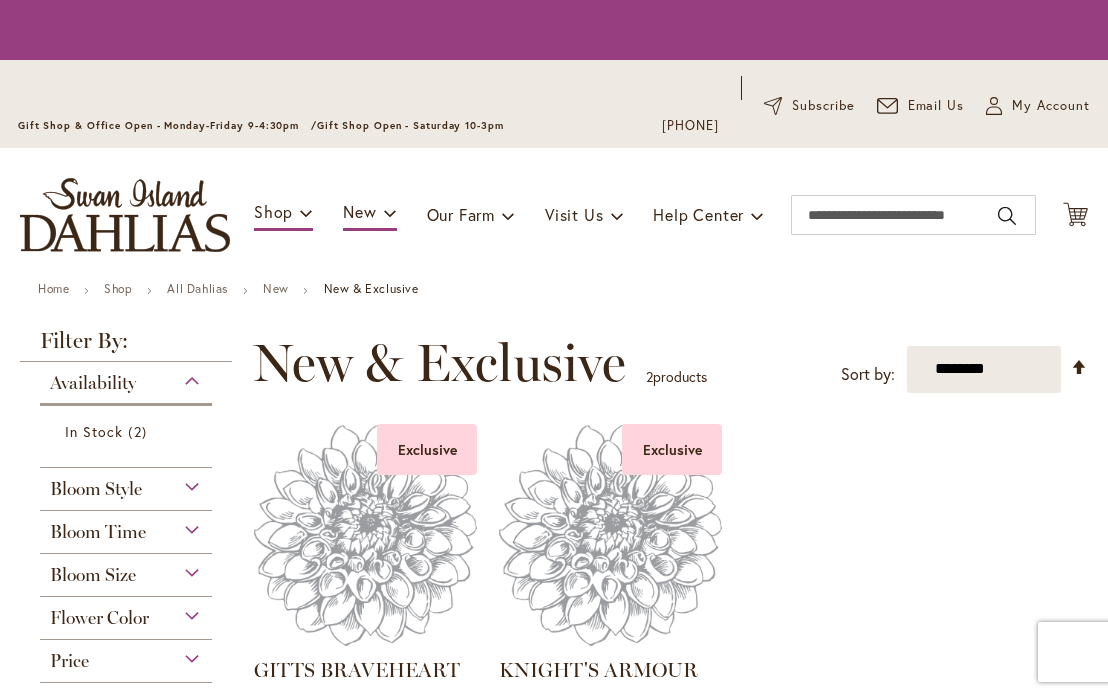 scroll, scrollTop: 0, scrollLeft: 0, axis: both 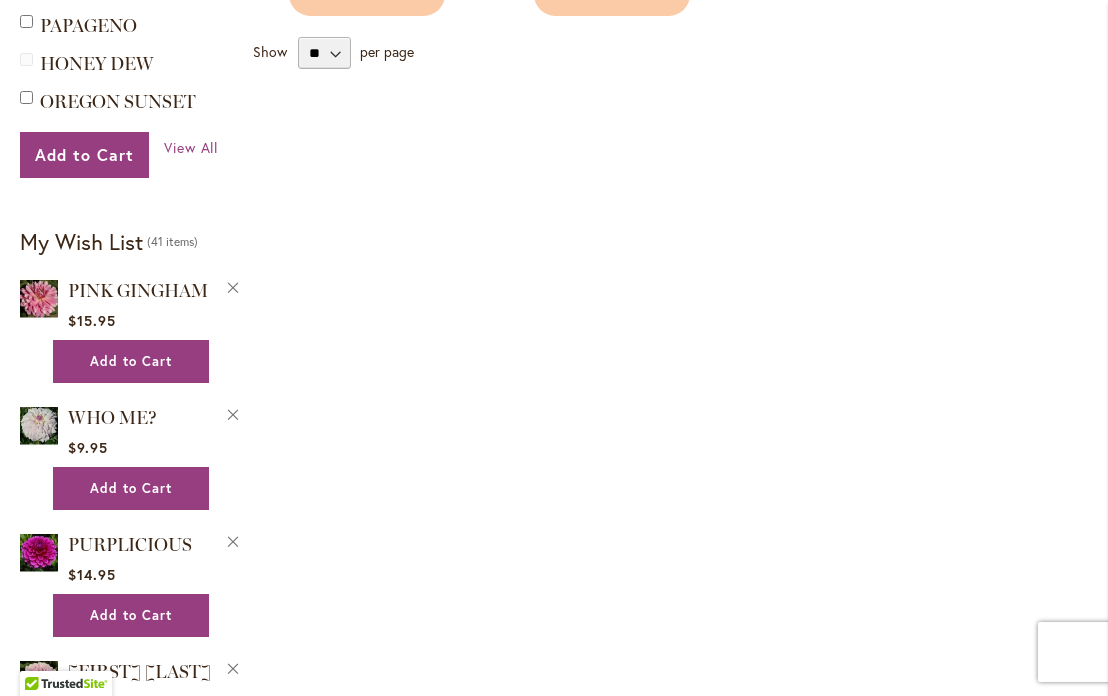 click on "My Wish List" at bounding box center [81, 241] 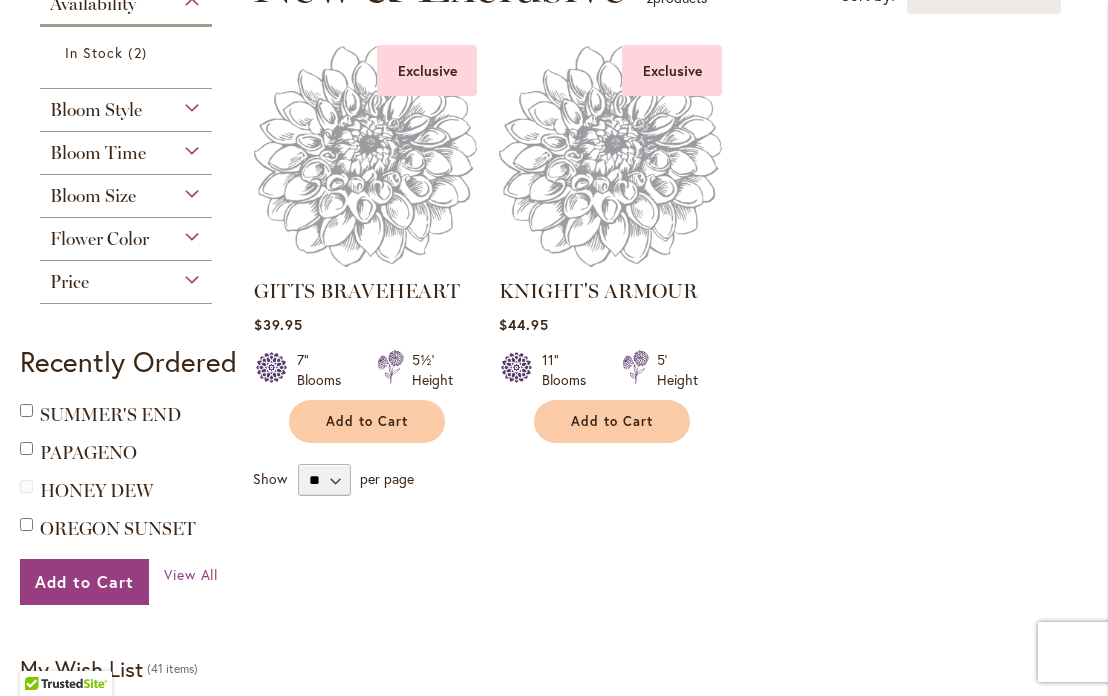 scroll, scrollTop: 0, scrollLeft: 0, axis: both 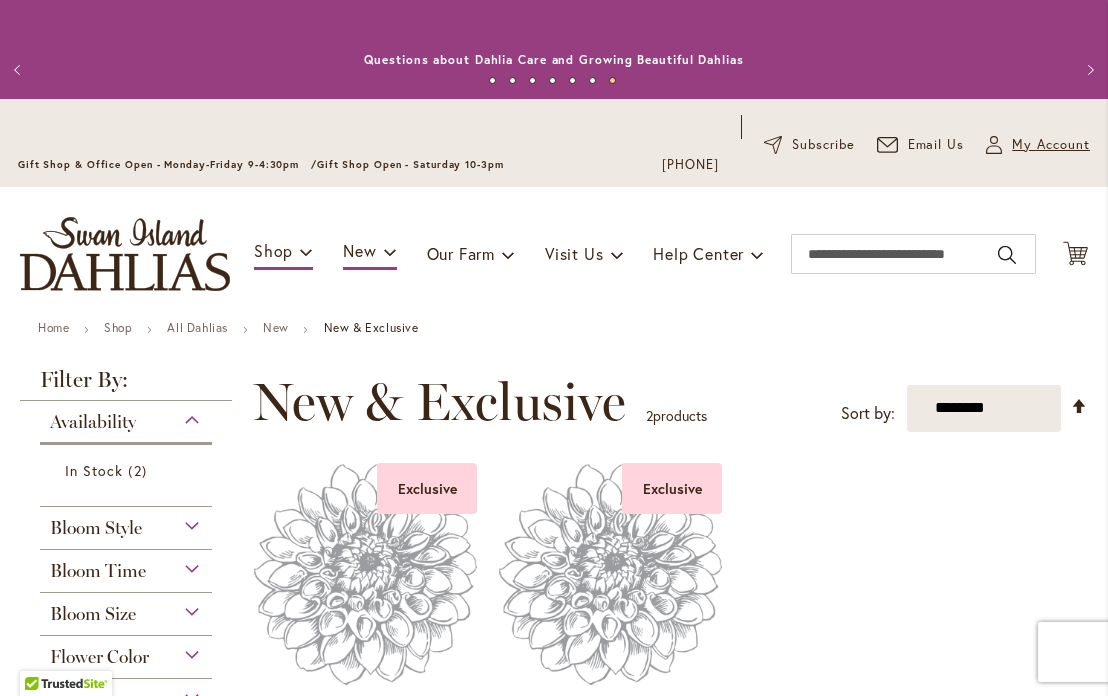 click on "My Account" at bounding box center [1051, 145] 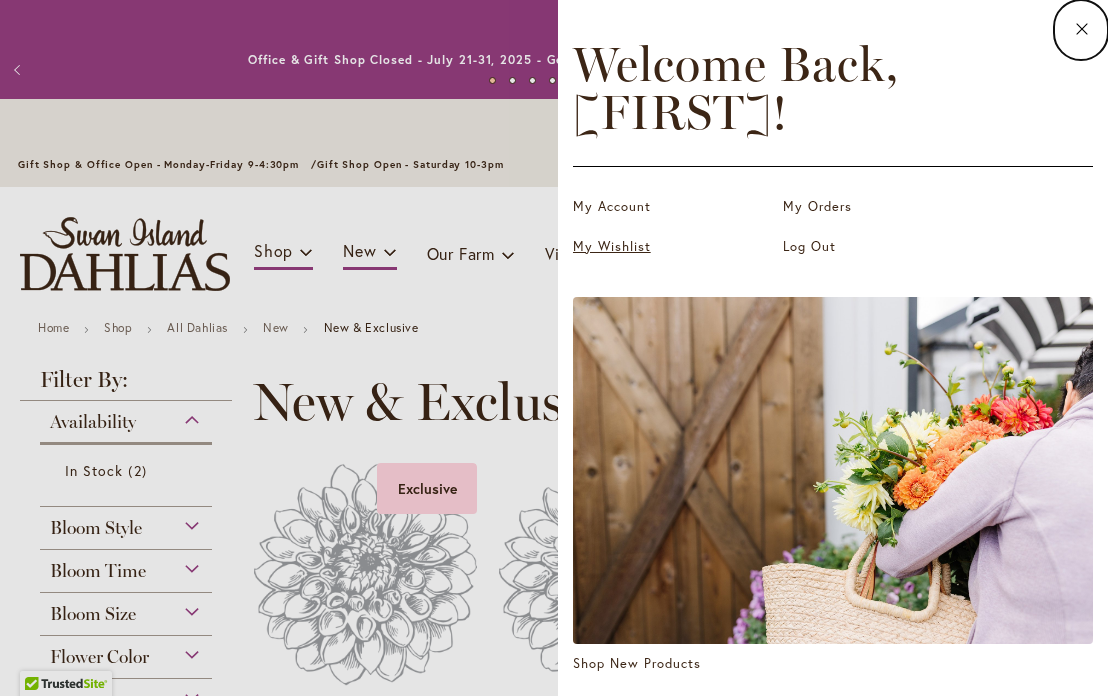 click on "My Wishlist" at bounding box center (673, 247) 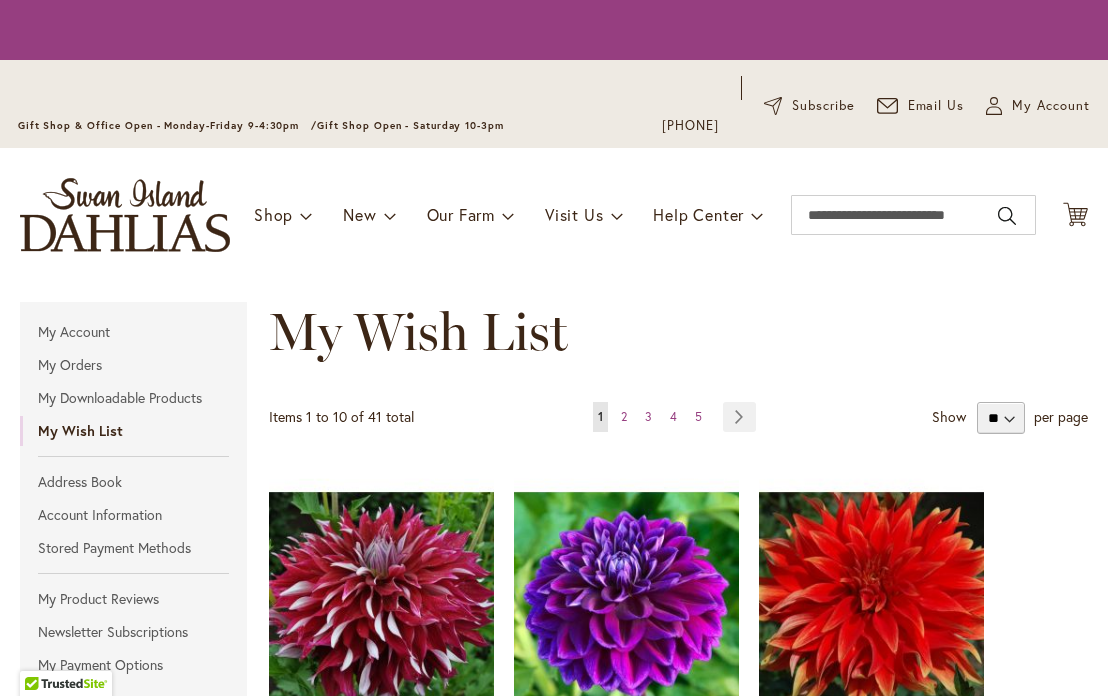 scroll, scrollTop: 0, scrollLeft: 0, axis: both 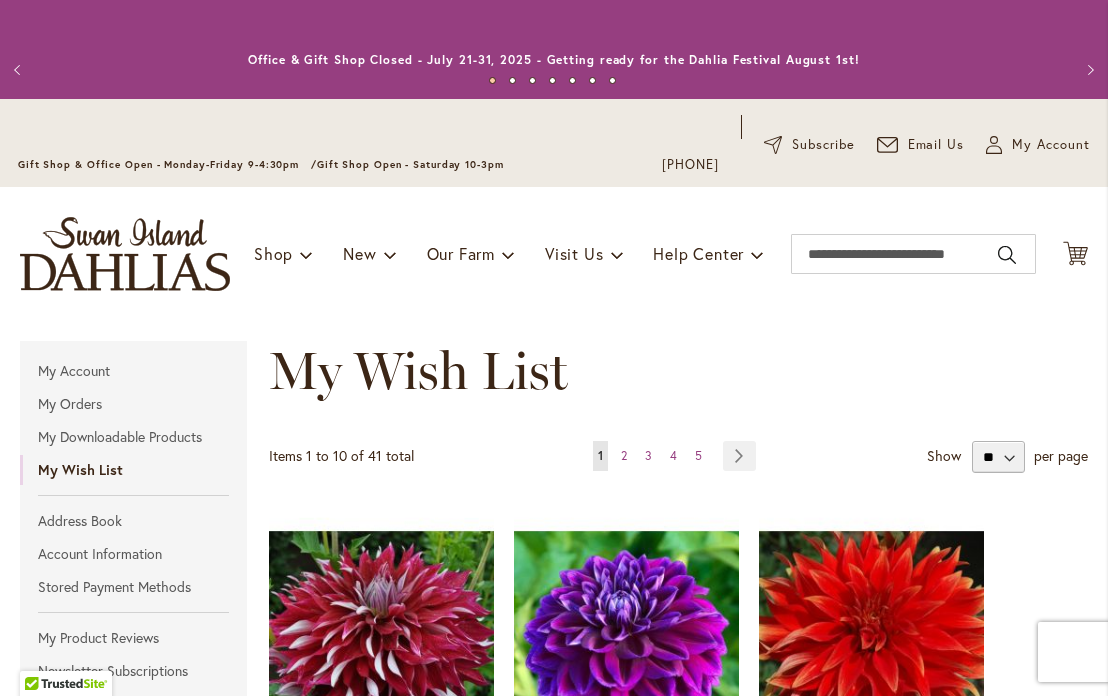 click on "My Wish List" at bounding box center (678, 391) 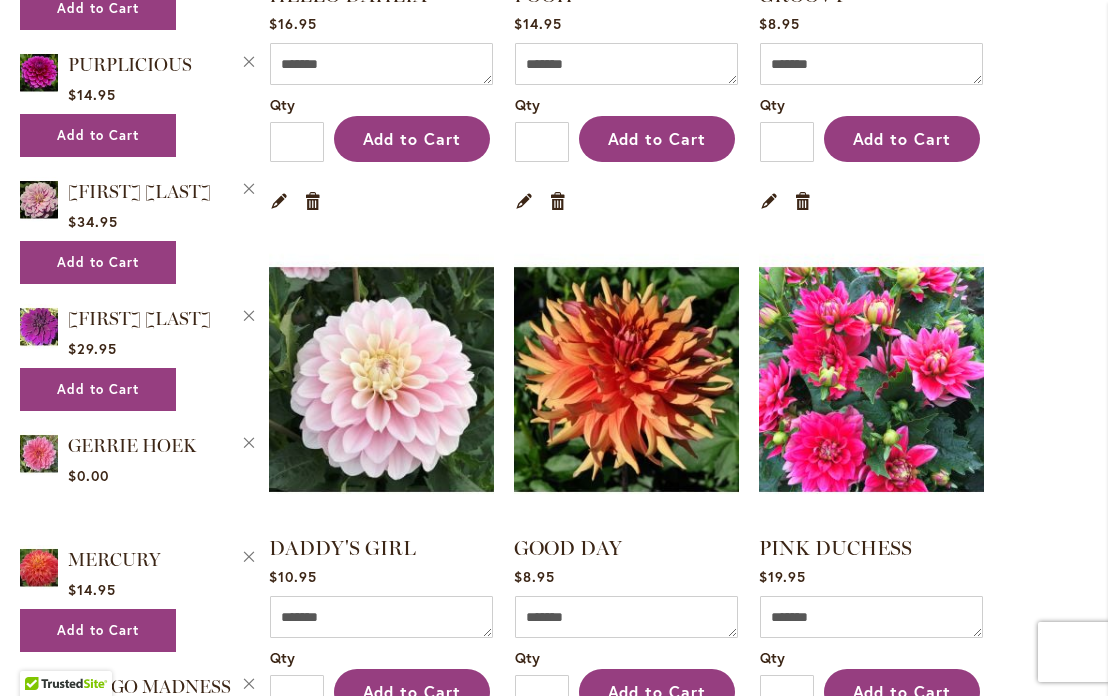 scroll, scrollTop: 1359, scrollLeft: 0, axis: vertical 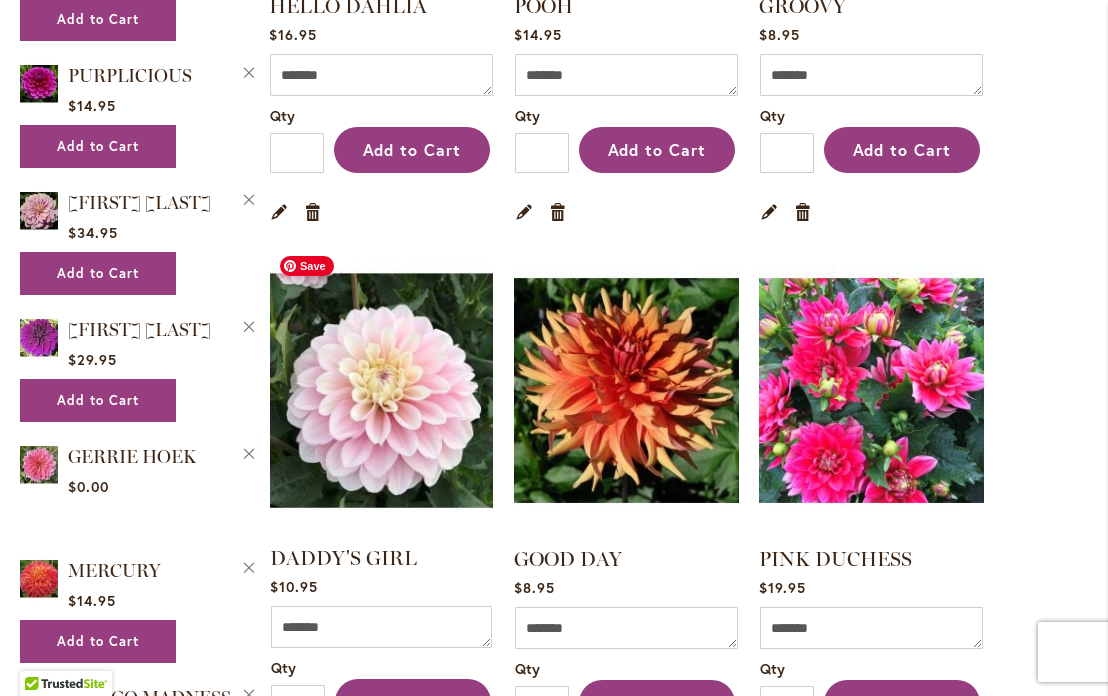 click at bounding box center [381, 390] 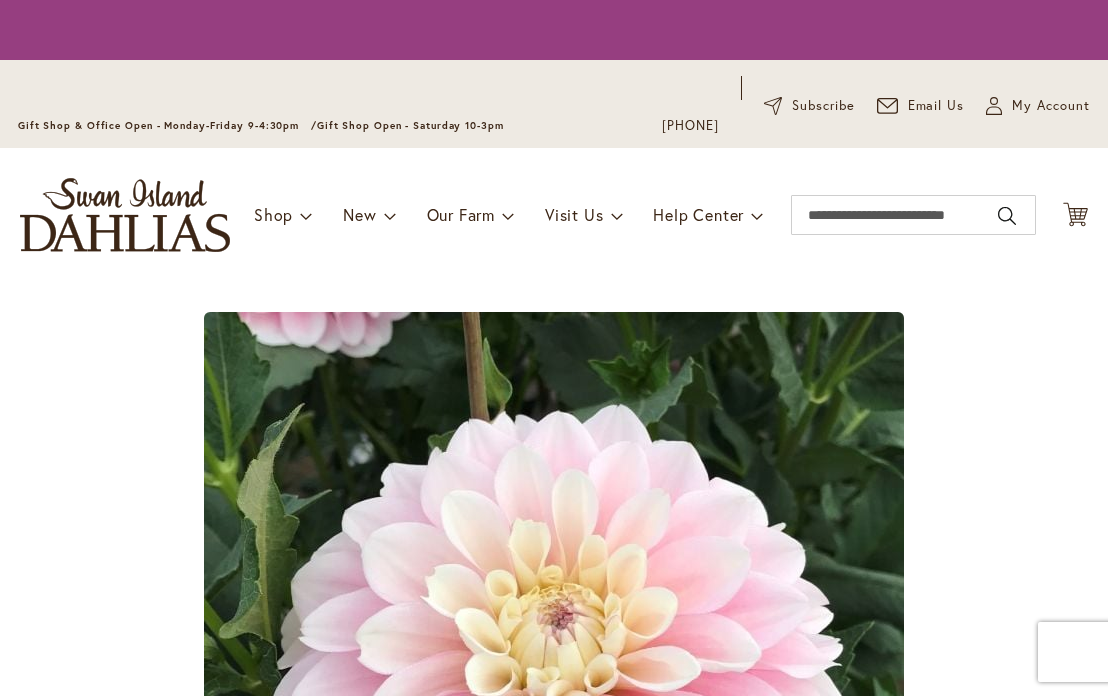 scroll, scrollTop: 0, scrollLeft: 0, axis: both 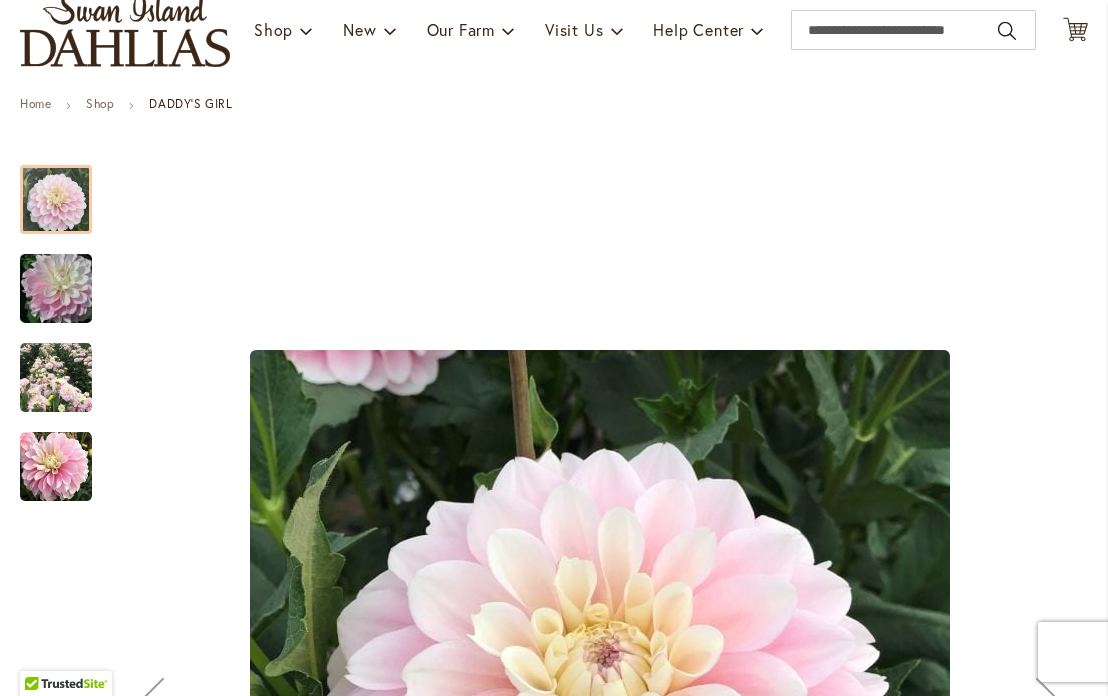 click at bounding box center (56, 378) 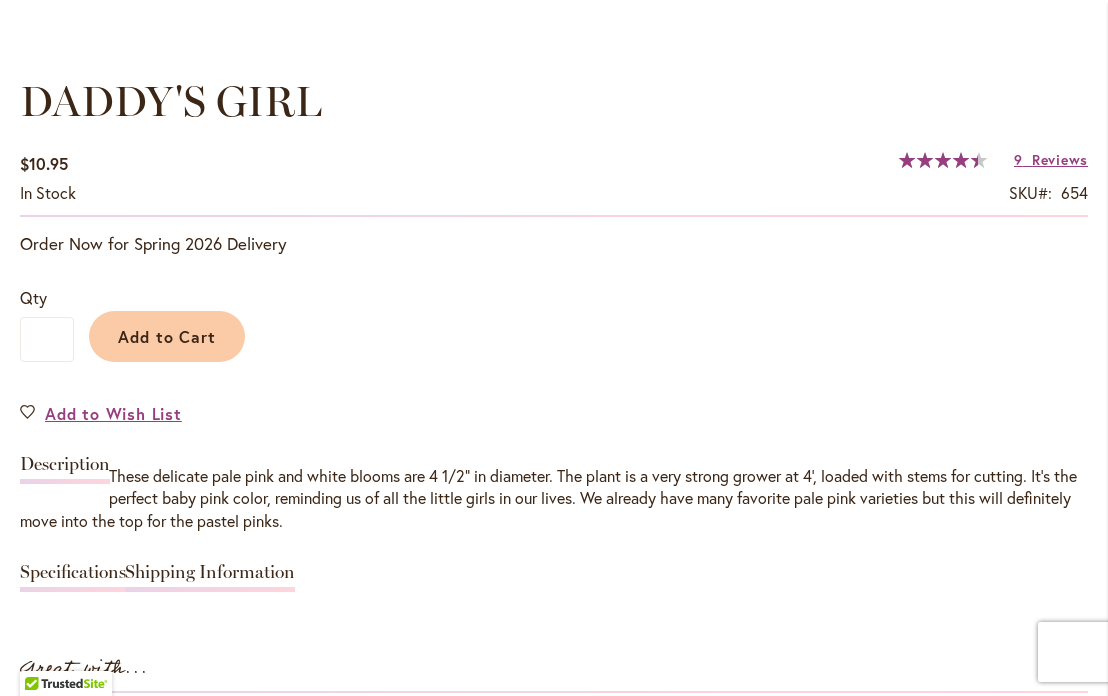 scroll, scrollTop: 1457, scrollLeft: 0, axis: vertical 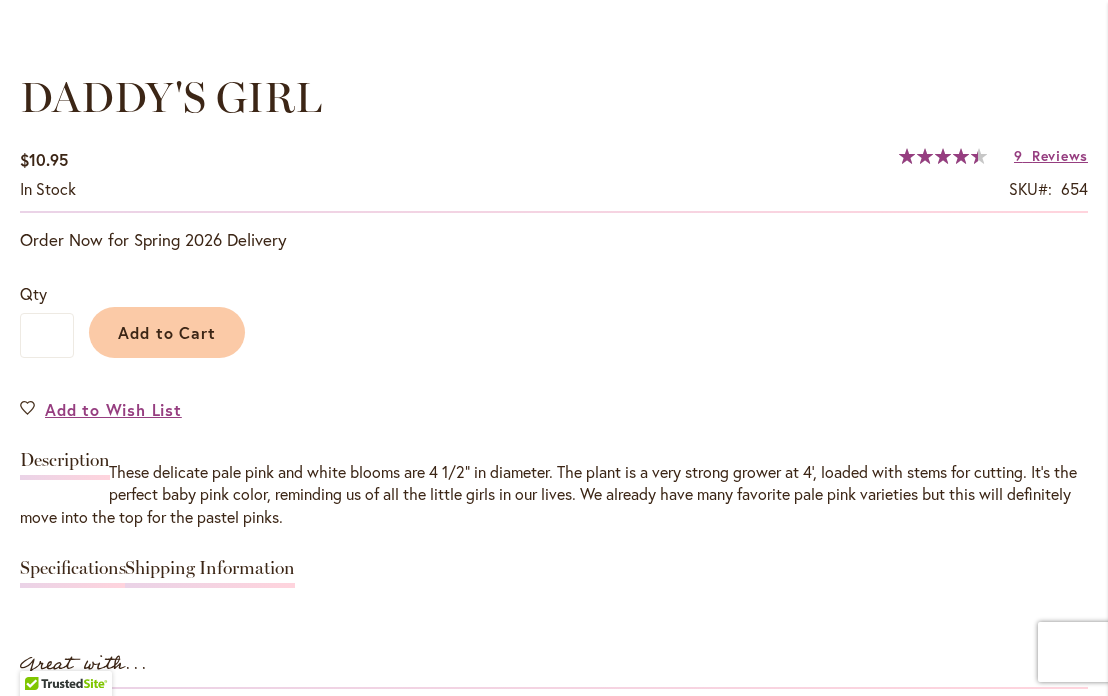 click on "Specifications" at bounding box center [73, 573] 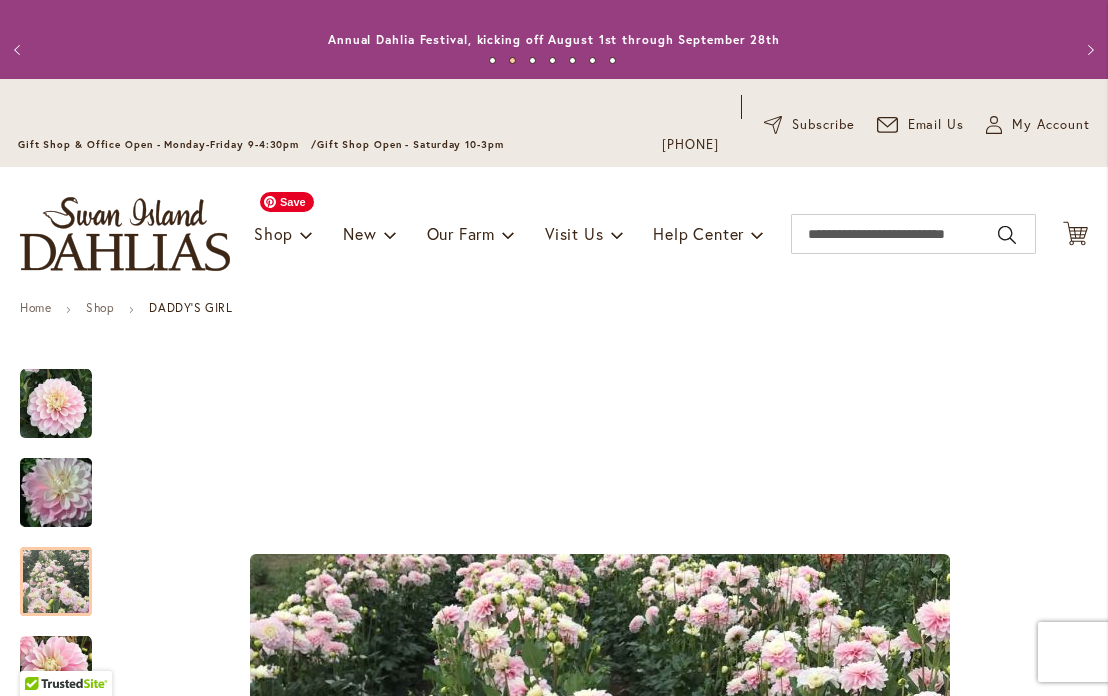 scroll, scrollTop: 18, scrollLeft: 0, axis: vertical 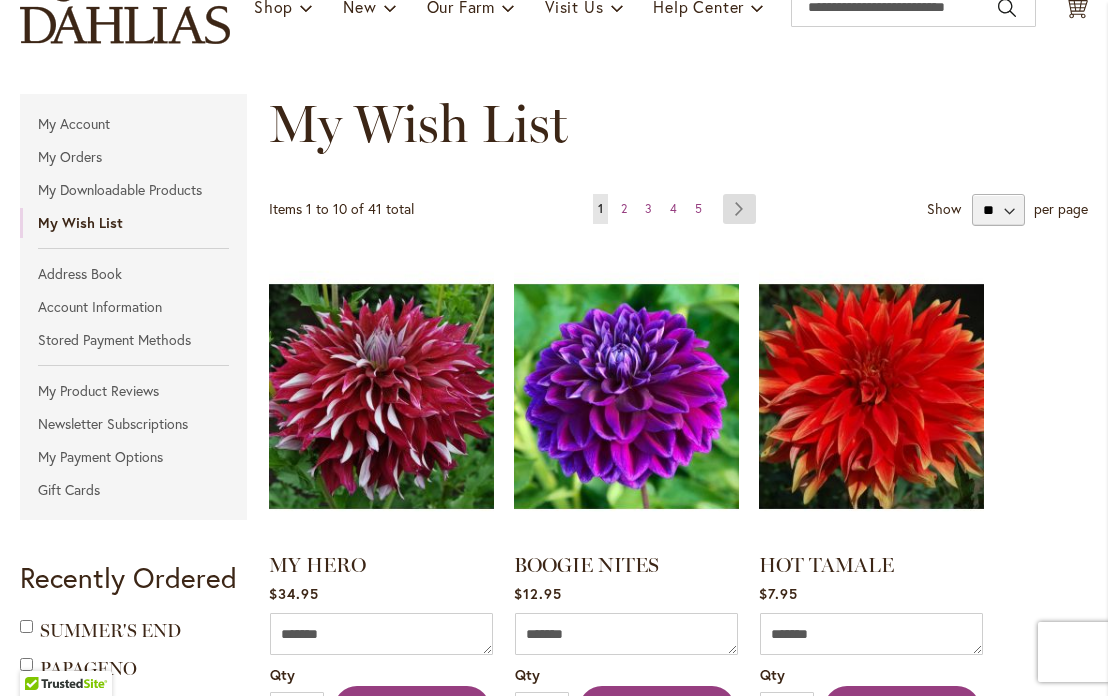 click on "Page
Next" at bounding box center (739, 209) 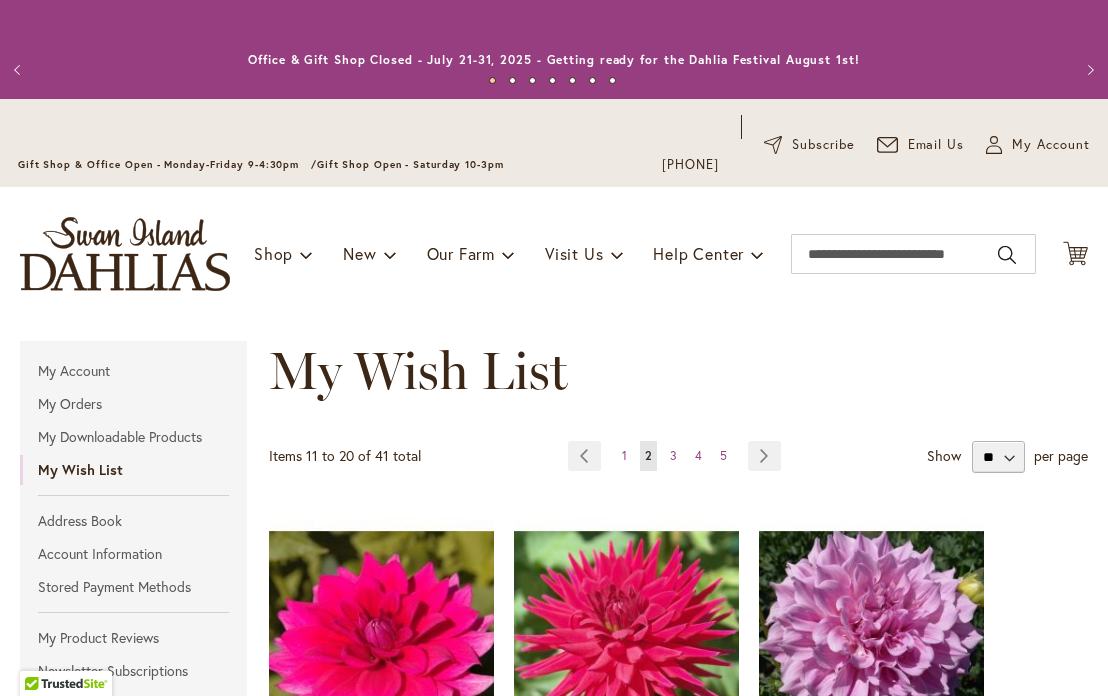 scroll, scrollTop: 0, scrollLeft: 0, axis: both 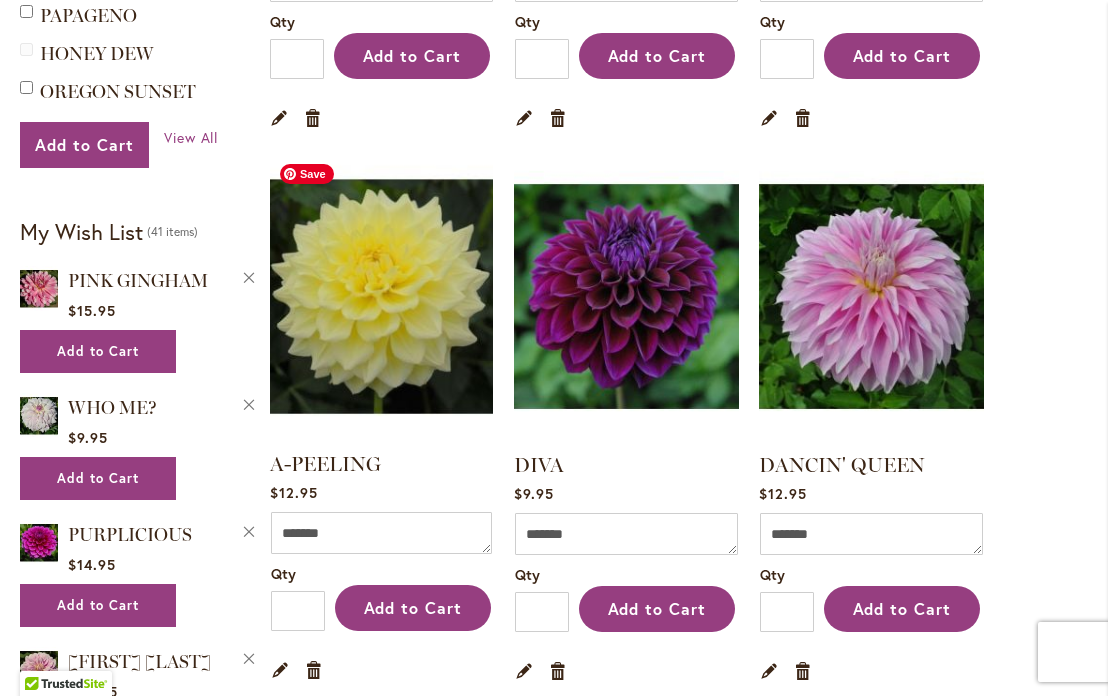 click at bounding box center [381, 296] 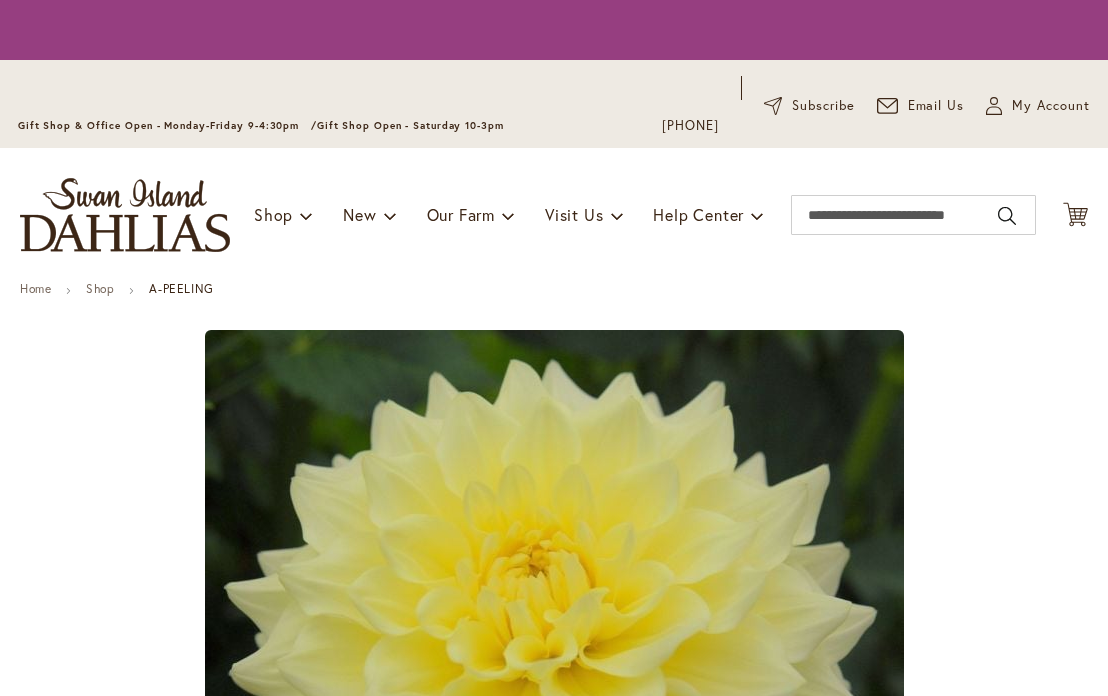 scroll, scrollTop: 0, scrollLeft: 0, axis: both 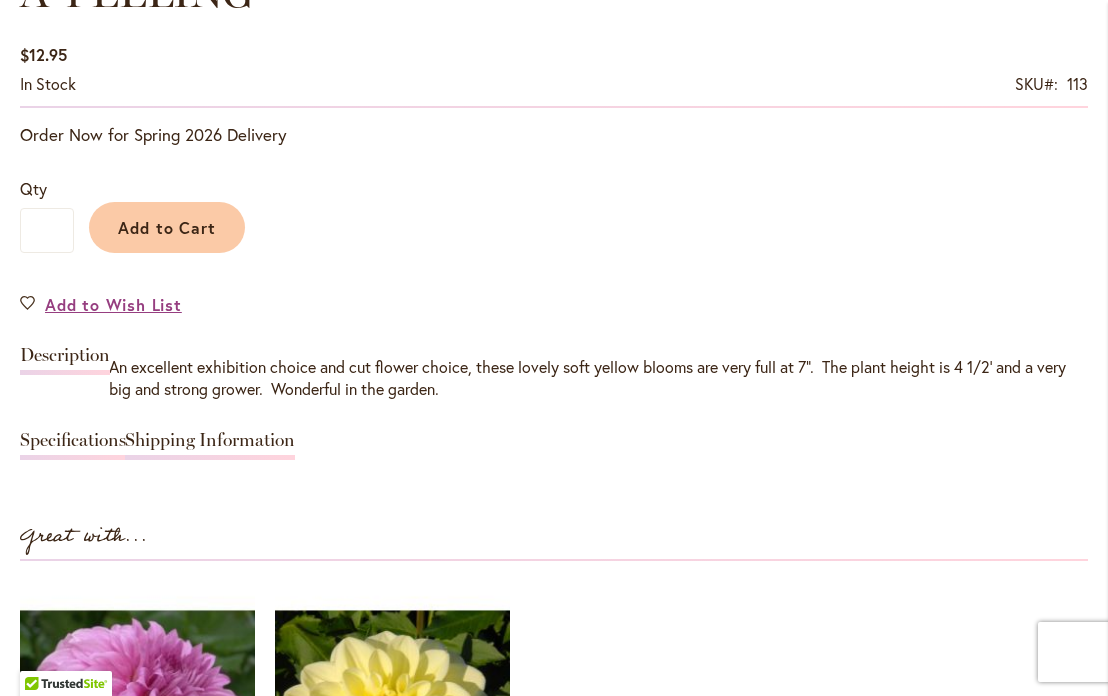 click on "Specifications" at bounding box center [73, 445] 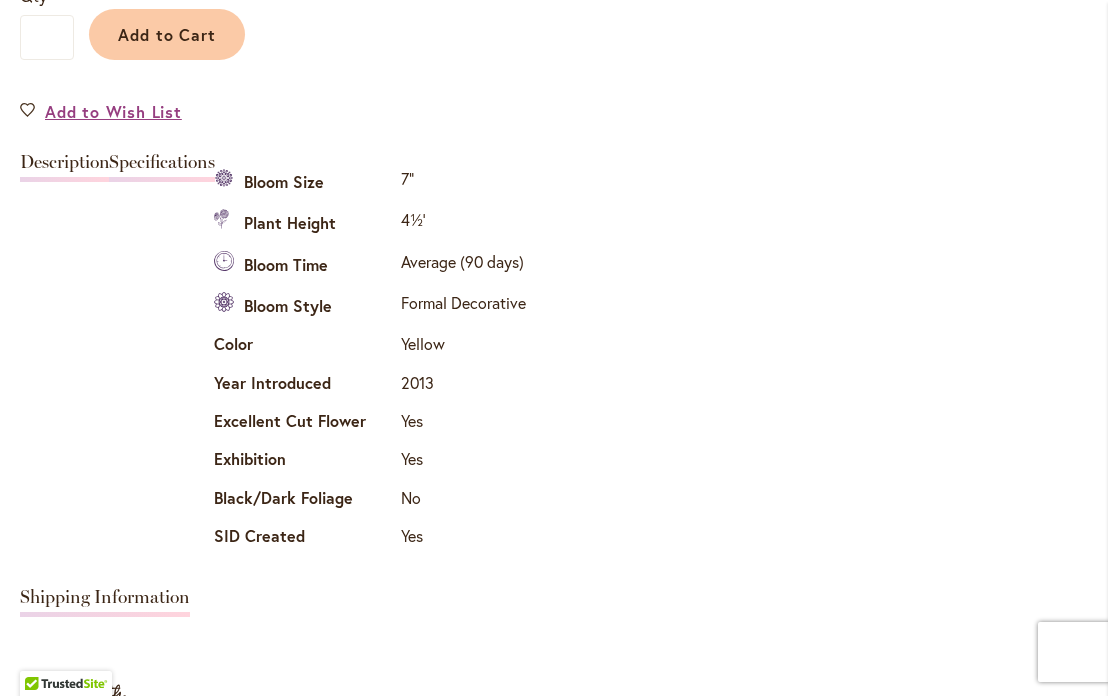 scroll, scrollTop: 1749, scrollLeft: 0, axis: vertical 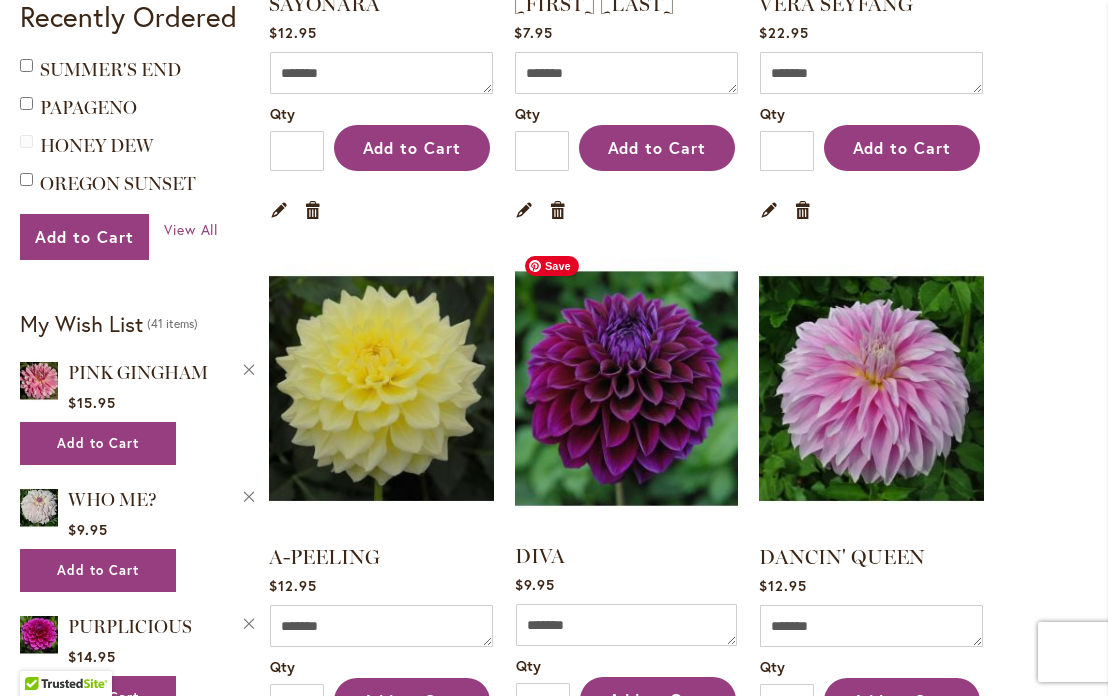 click at bounding box center [626, 388] 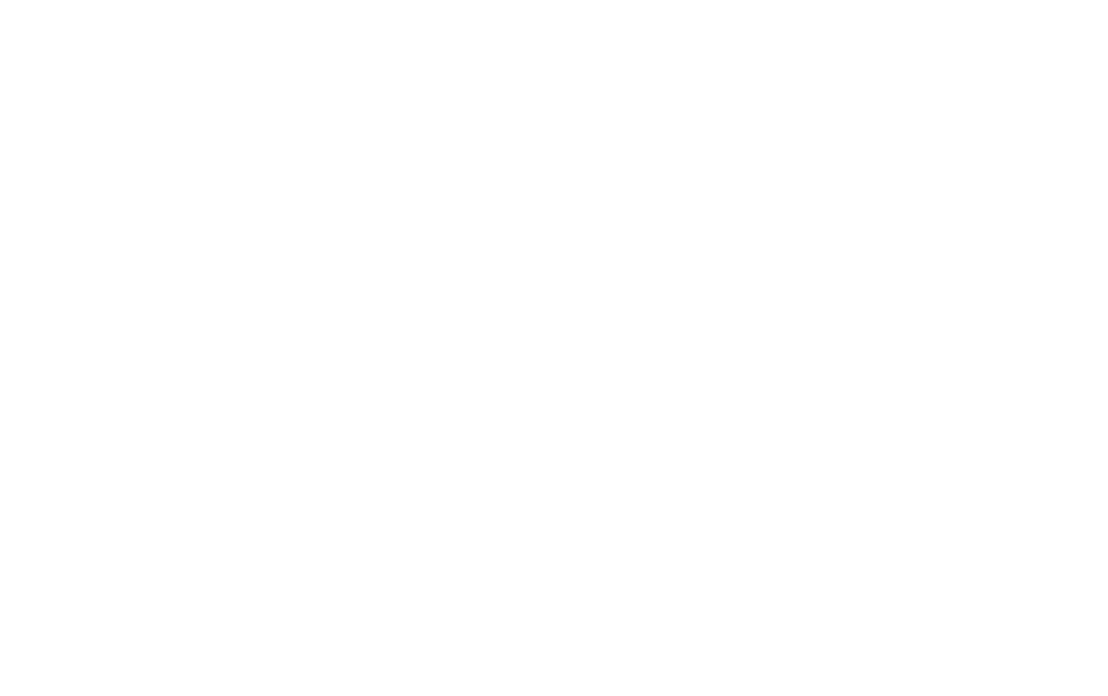 type on "*****" 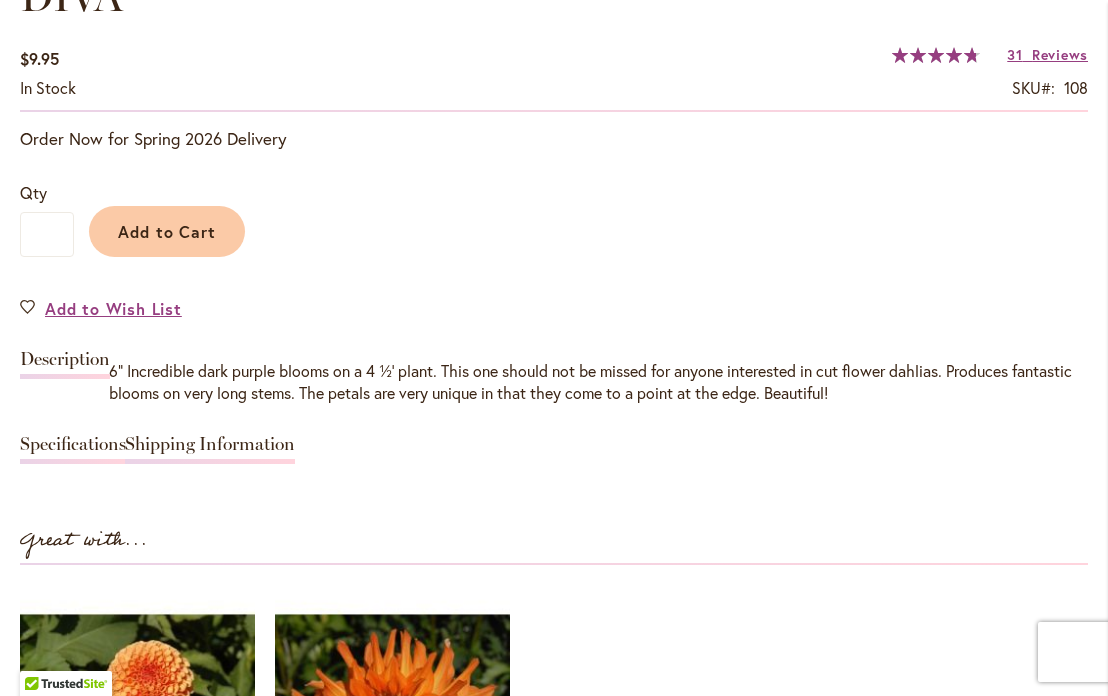 scroll, scrollTop: 1578, scrollLeft: 0, axis: vertical 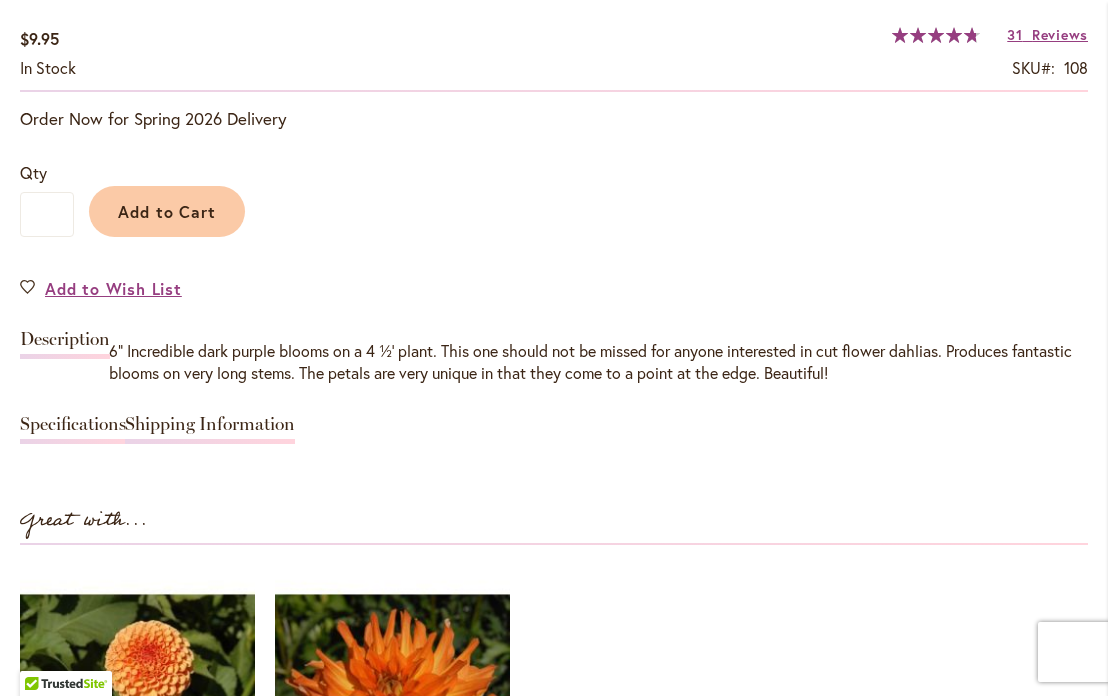 click on "Description" at bounding box center [65, 344] 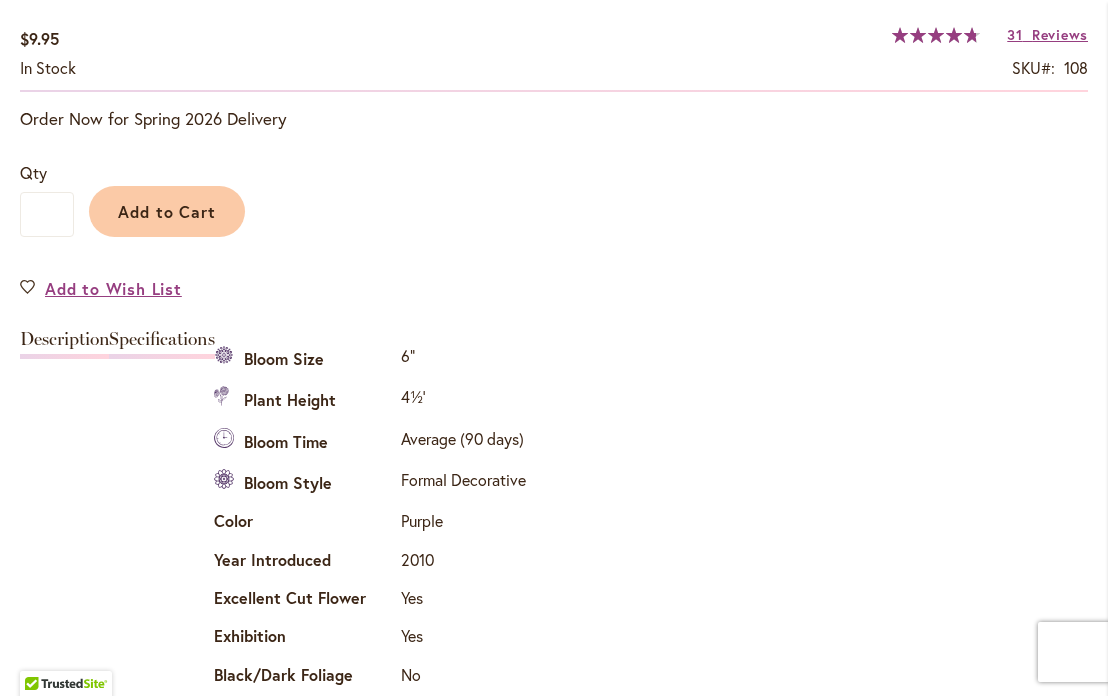 scroll, scrollTop: 1897, scrollLeft: 0, axis: vertical 